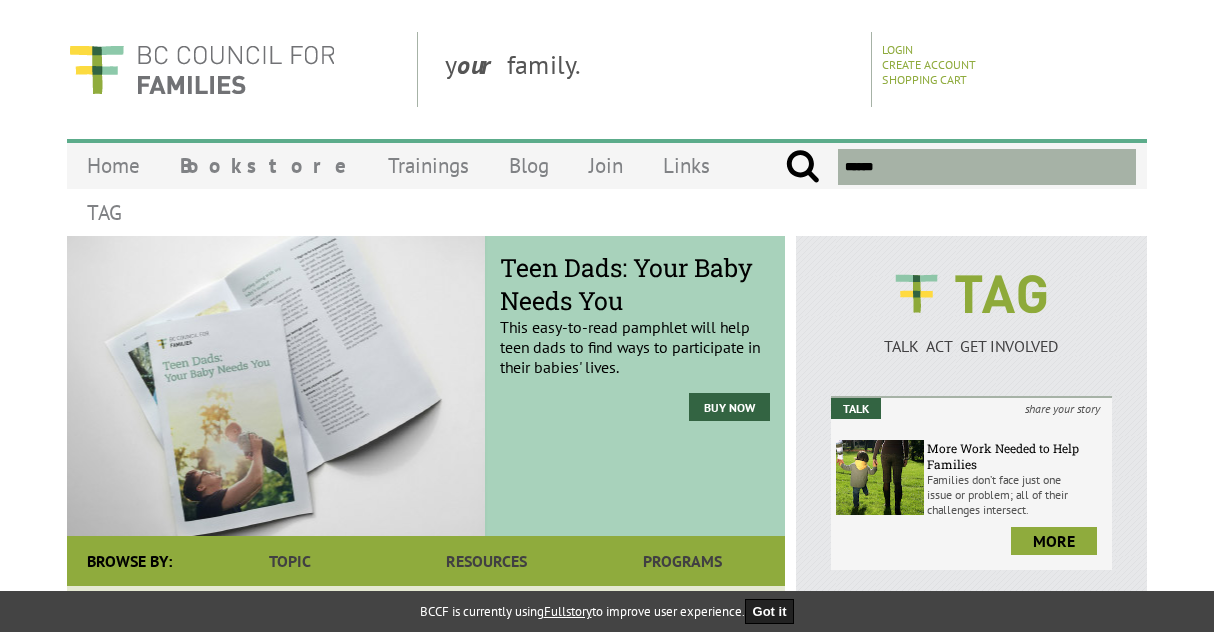 scroll, scrollTop: 0, scrollLeft: 0, axis: both 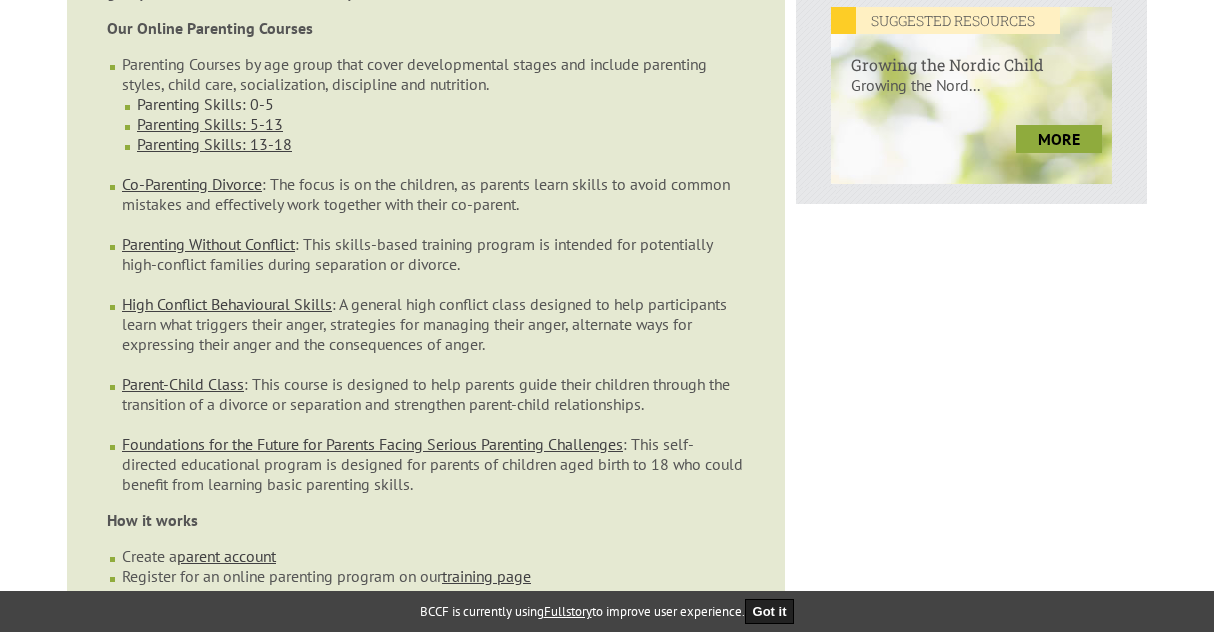 click on "Parenting Skills: 0-5" at bounding box center (205, 104) 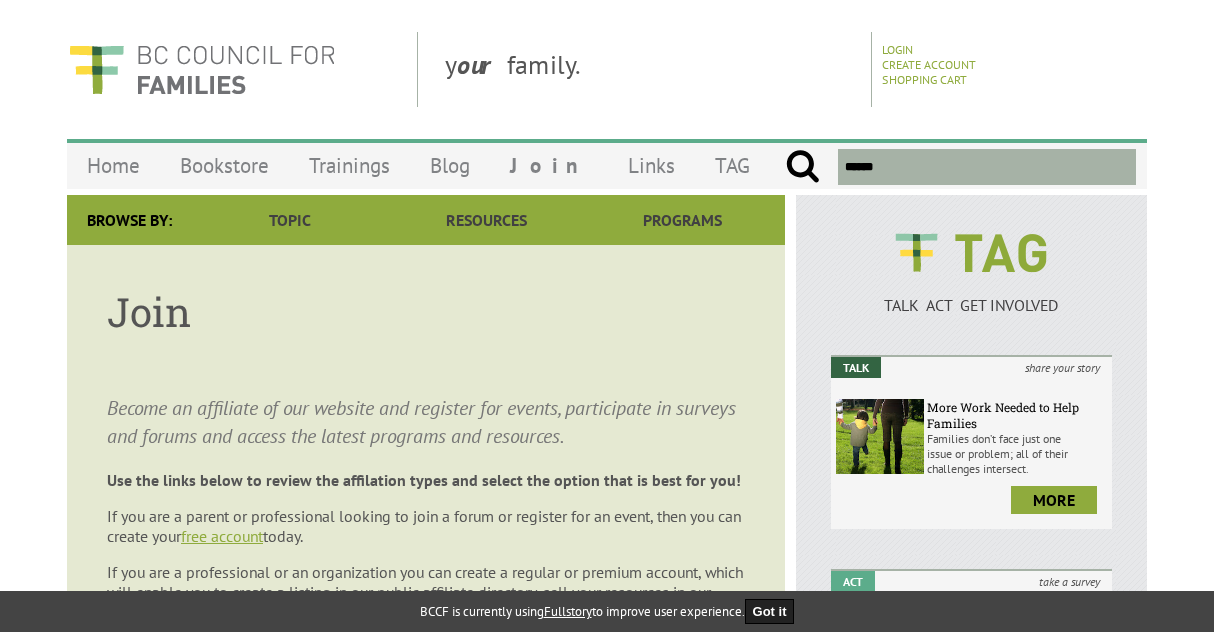 scroll, scrollTop: 0, scrollLeft: 0, axis: both 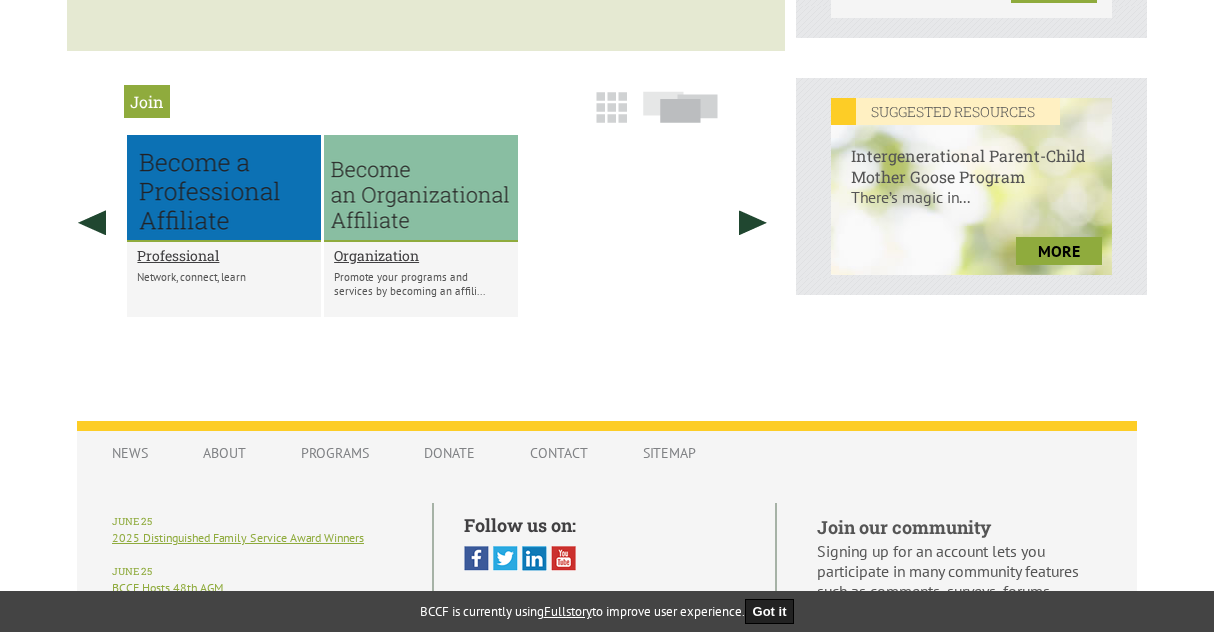 click on "Join" at bounding box center [147, 101] 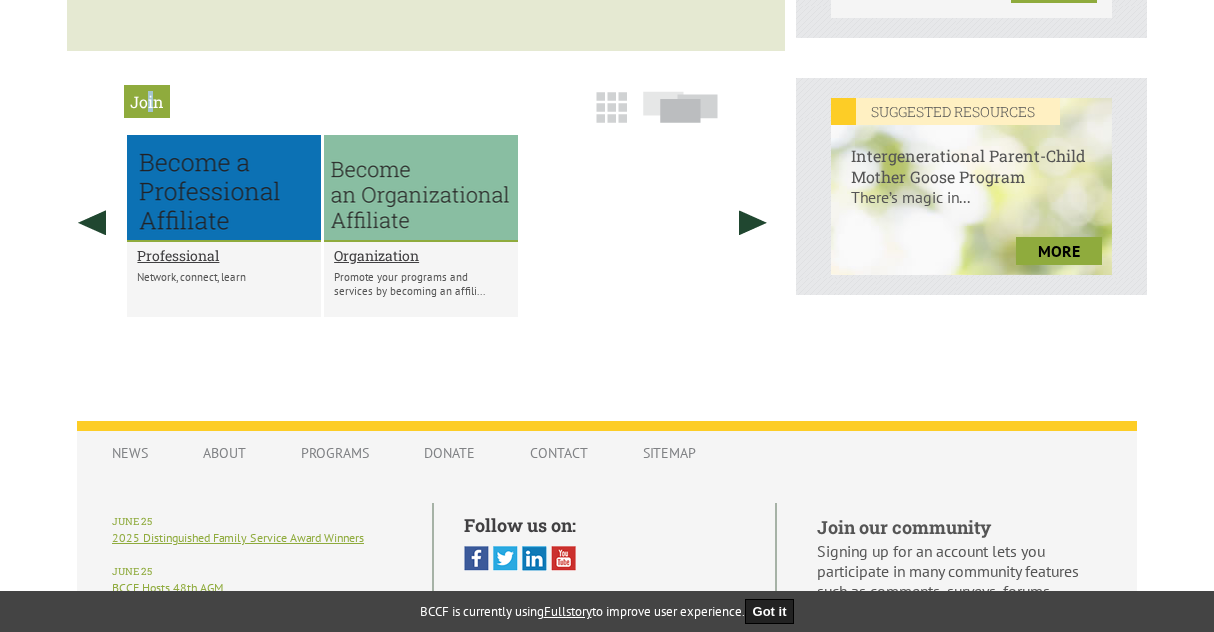 drag, startPoint x: 151, startPoint y: 316, endPoint x: 143, endPoint y: 325, distance: 12.0415945 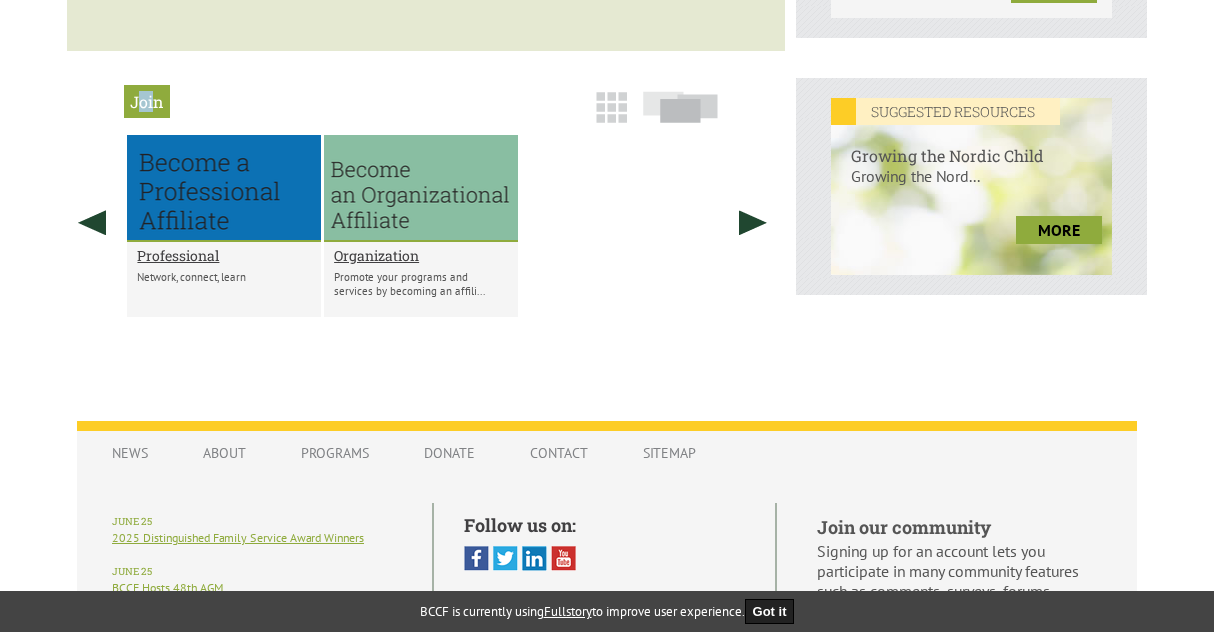click on "Join" at bounding box center (147, 101) 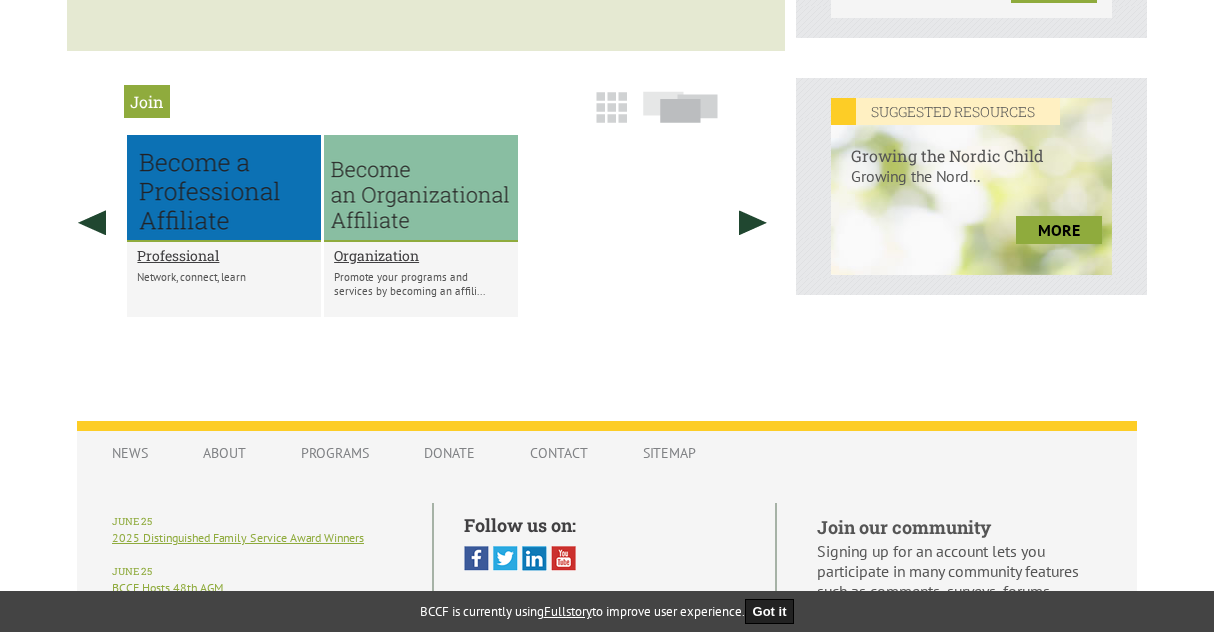 click on "Join" at bounding box center [147, 101] 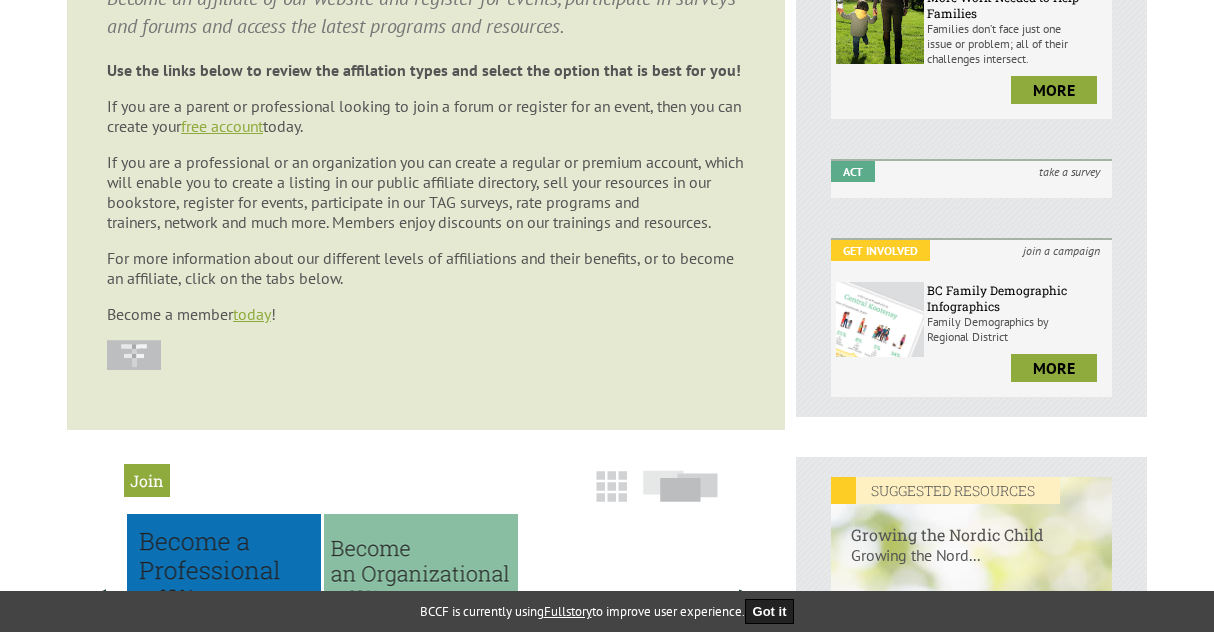 scroll, scrollTop: 409, scrollLeft: 0, axis: vertical 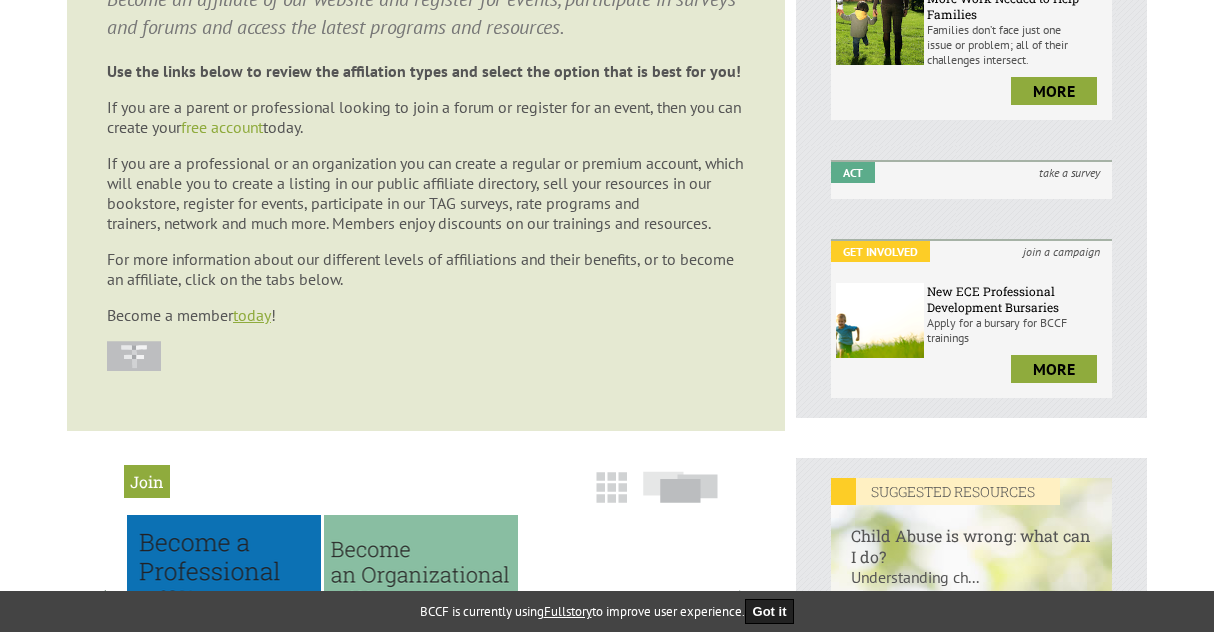click on "free account" at bounding box center [222, 127] 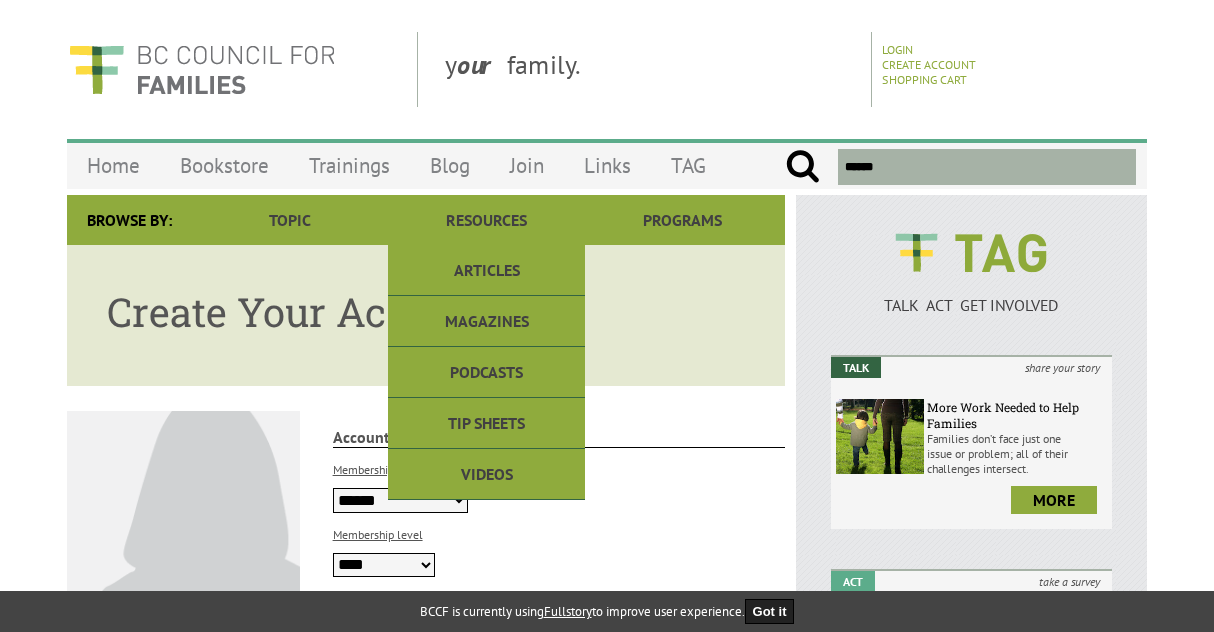 scroll, scrollTop: 0, scrollLeft: 0, axis: both 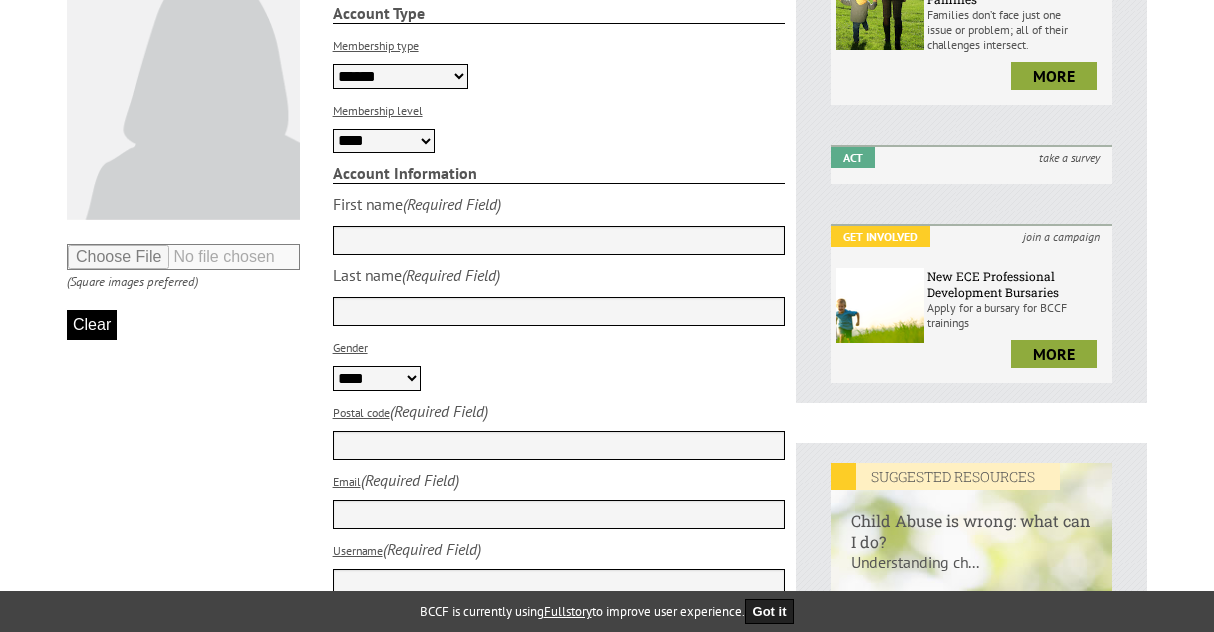 click at bounding box center (559, 240) 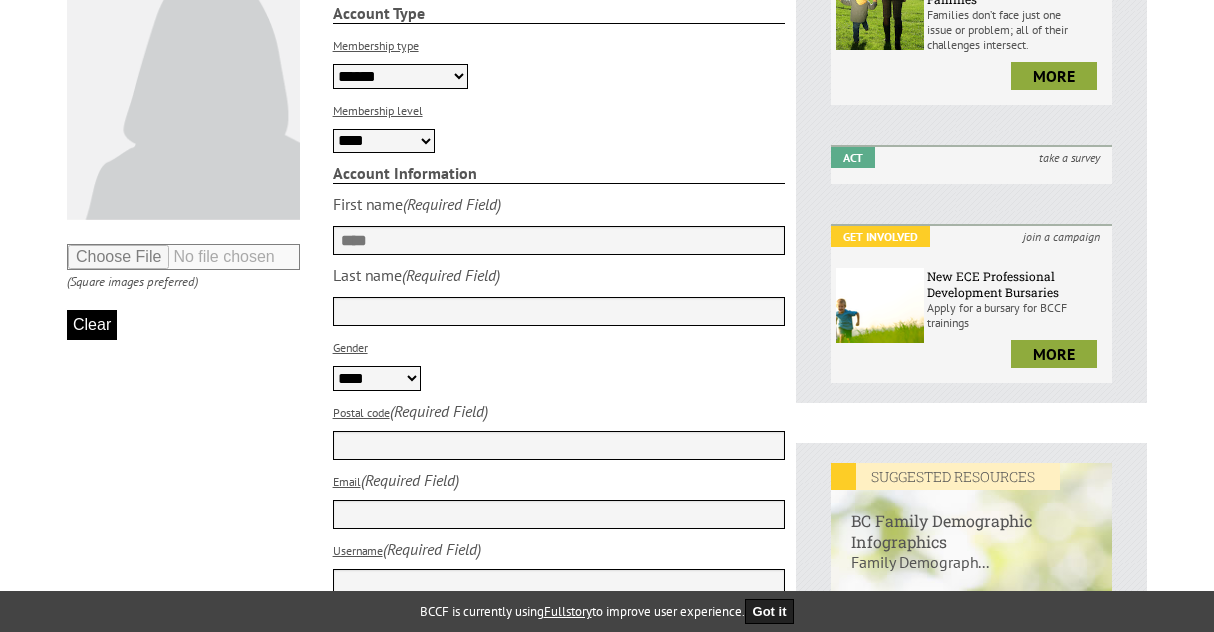 type on "****" 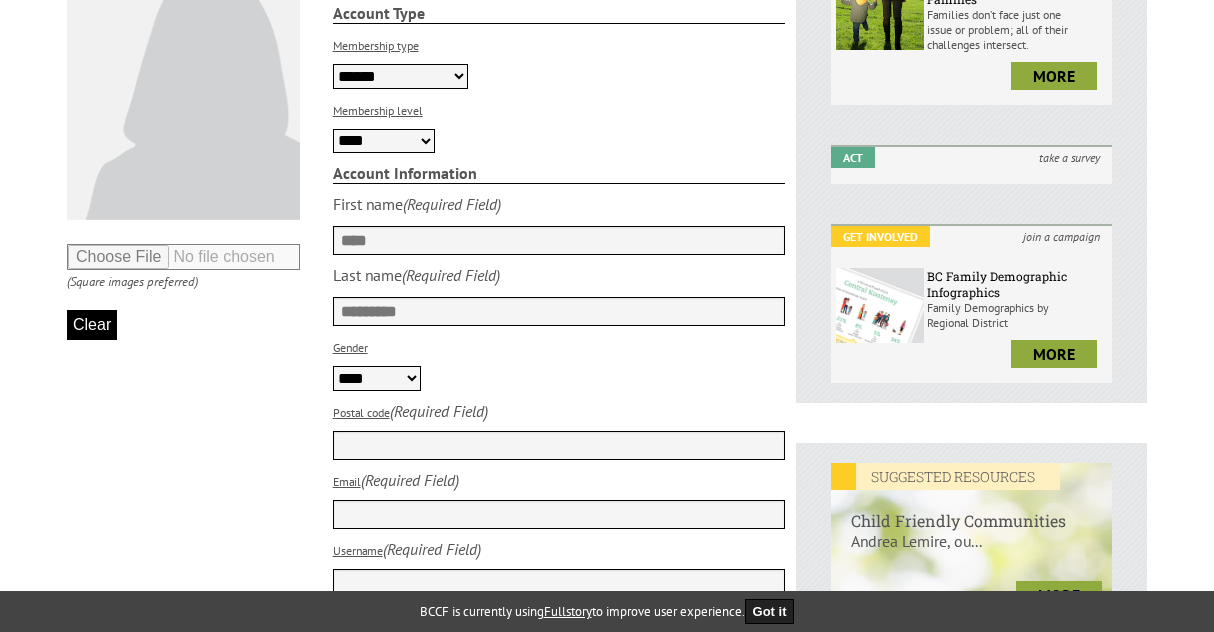 scroll, scrollTop: 614, scrollLeft: 0, axis: vertical 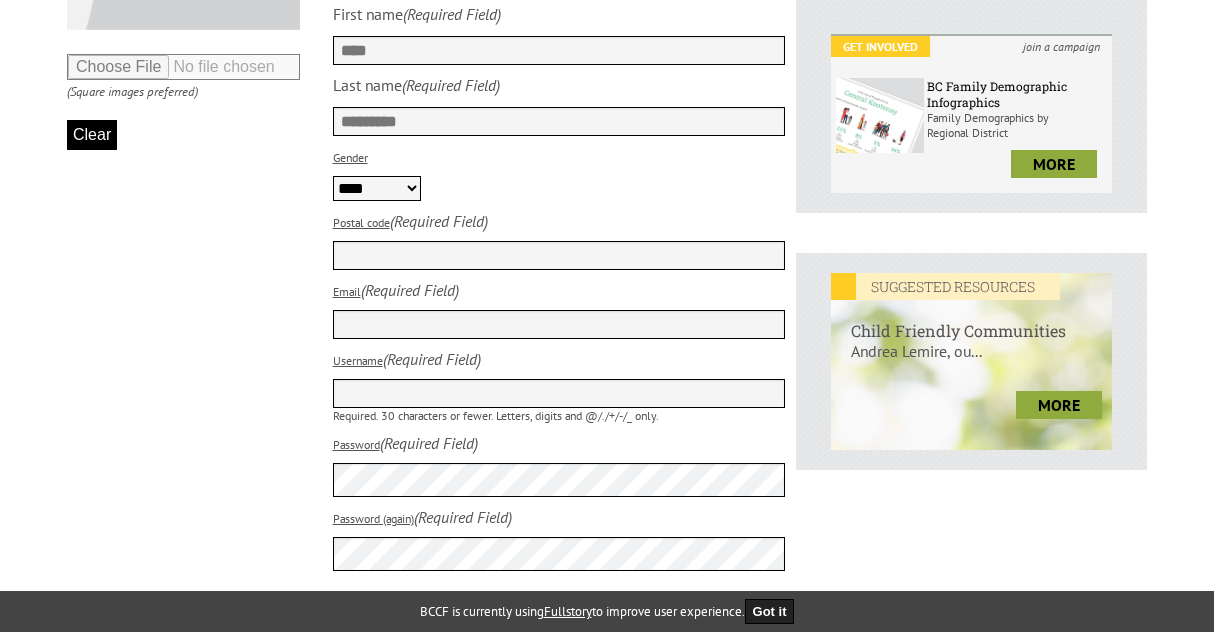 type on "*********" 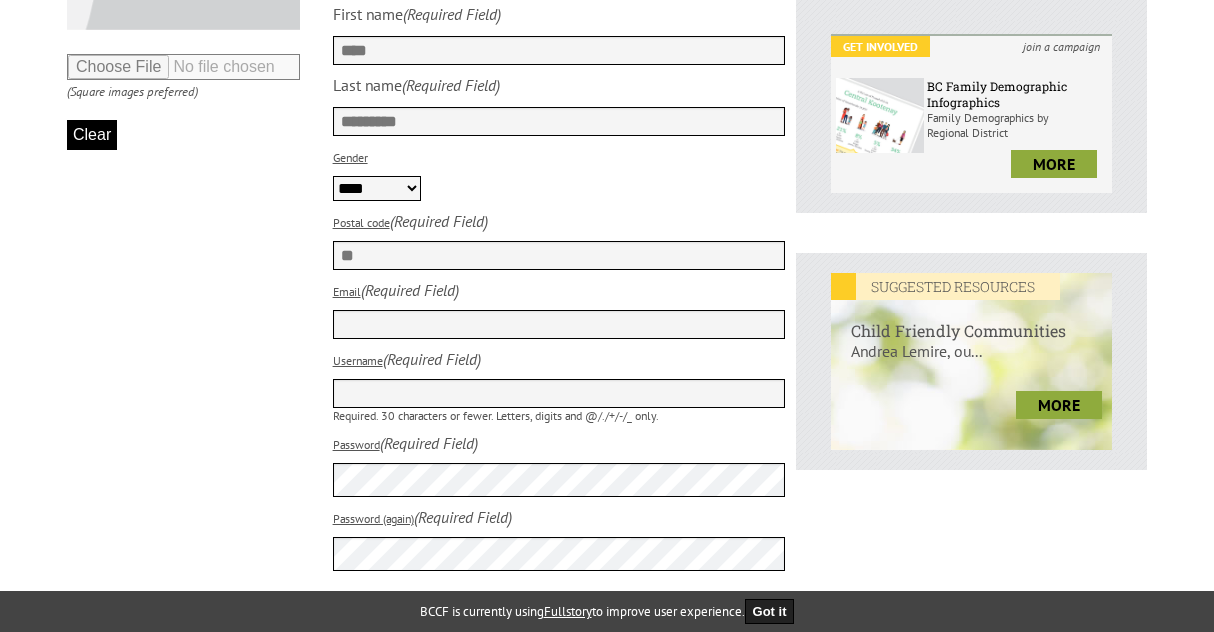 type on "*" 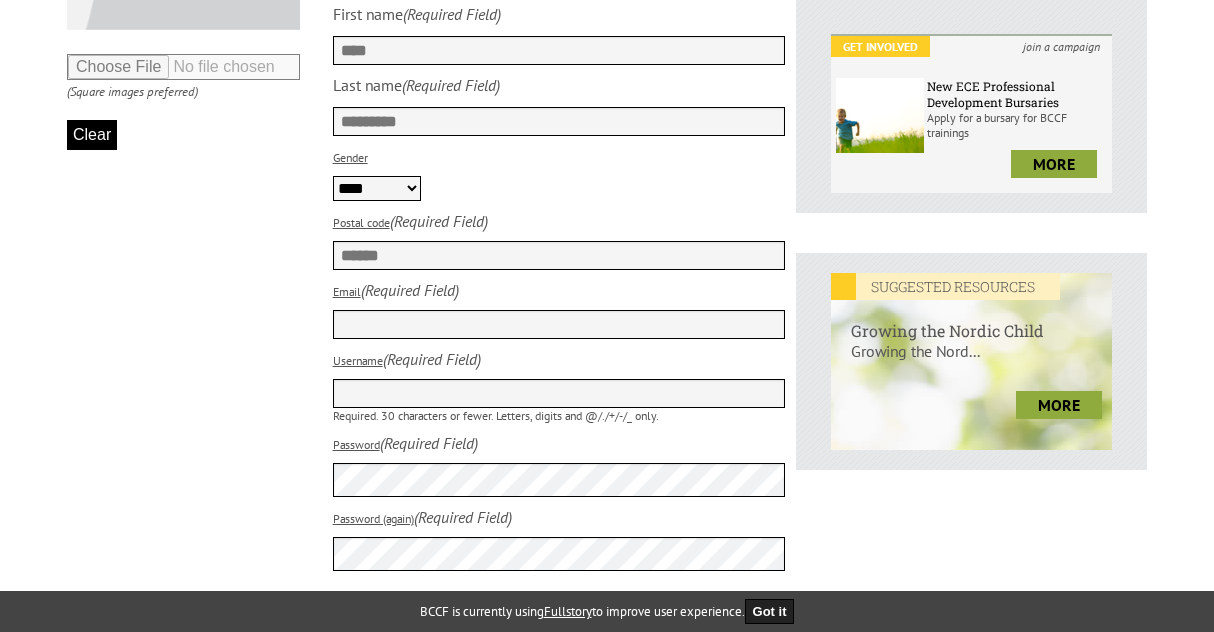 type on "******" 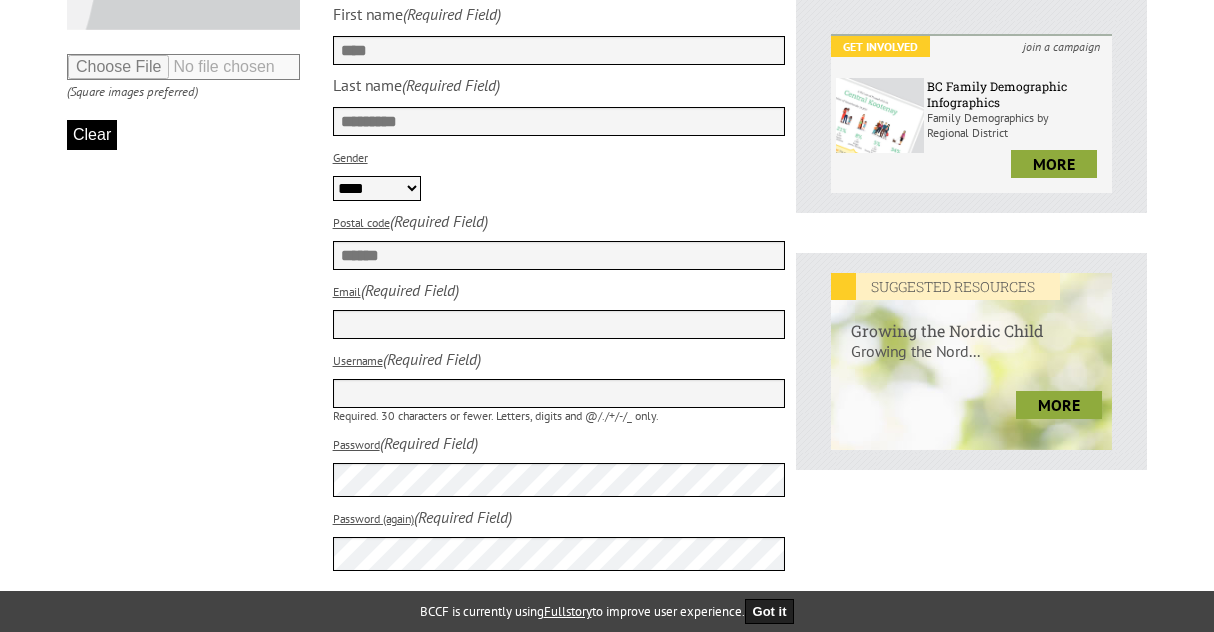 type on "**********" 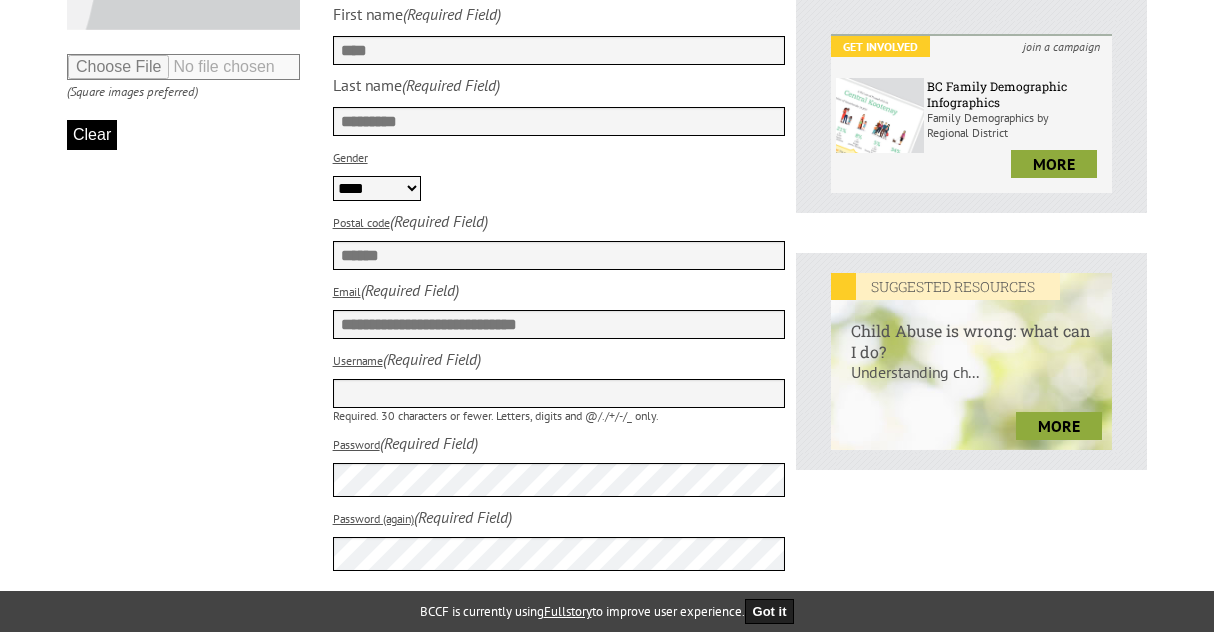 click on "Required. 30 characters or fewer. Letters, digits and @/./+/-/_ only." at bounding box center (559, 415) 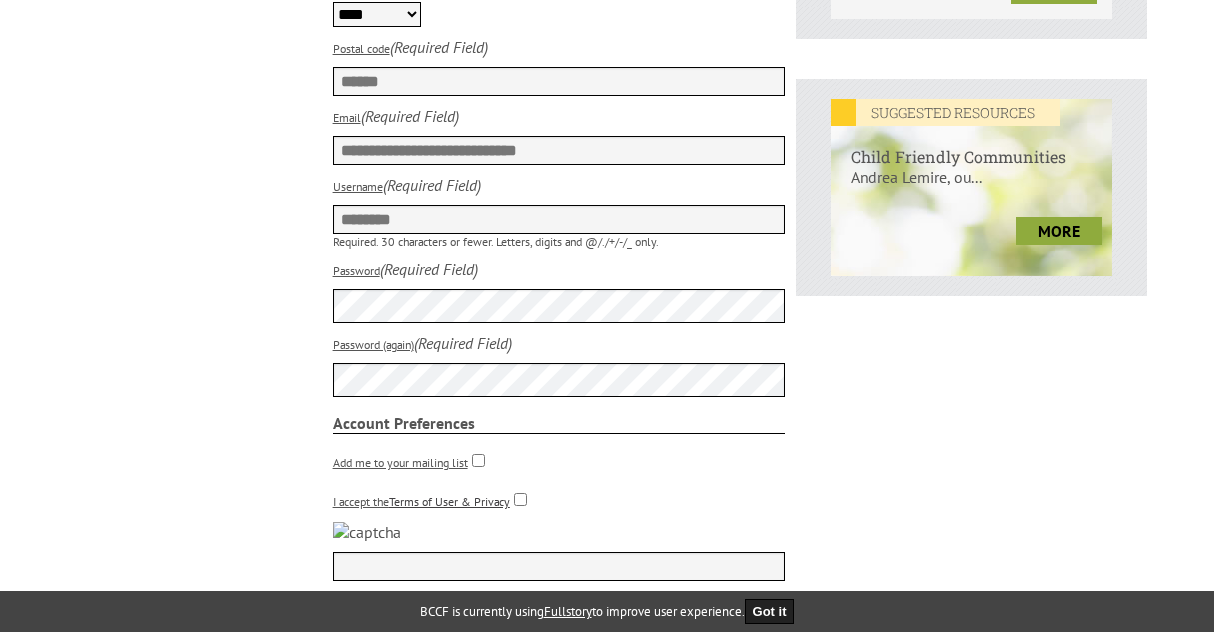 scroll, scrollTop: 790, scrollLeft: 0, axis: vertical 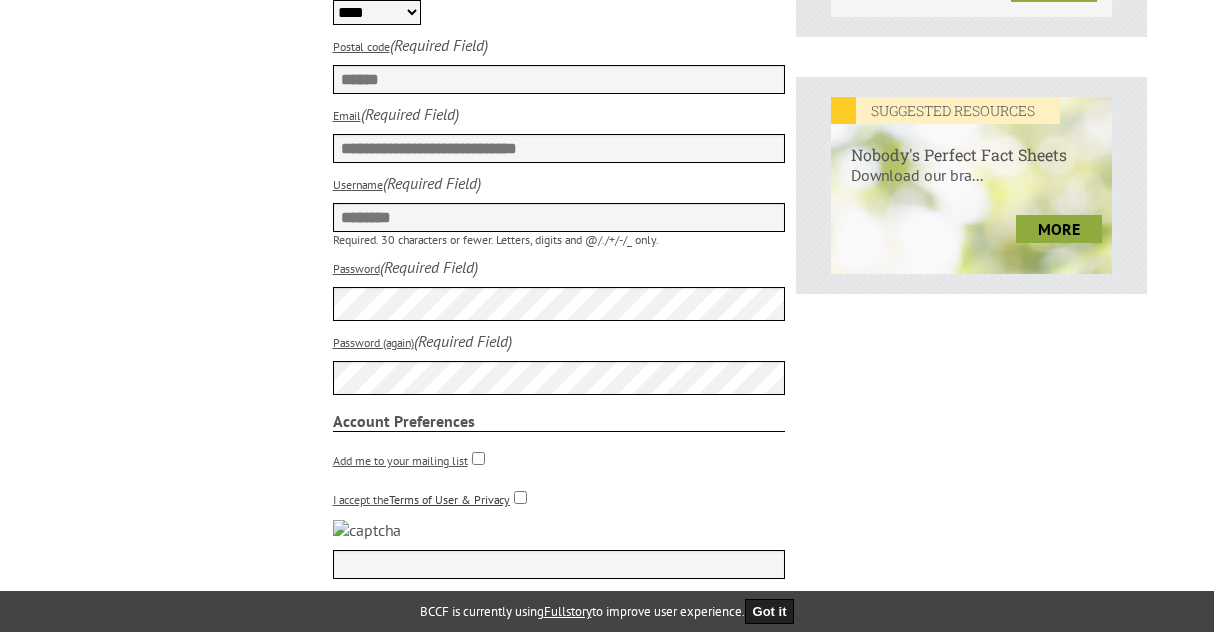 type on "********" 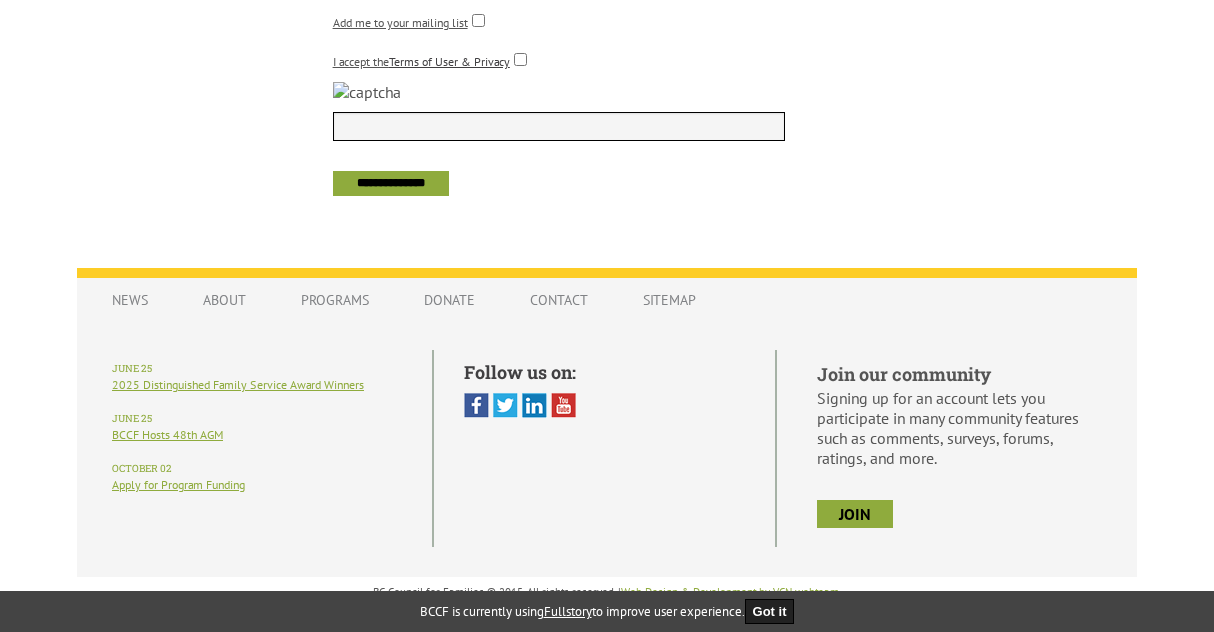scroll, scrollTop: 1290, scrollLeft: 0, axis: vertical 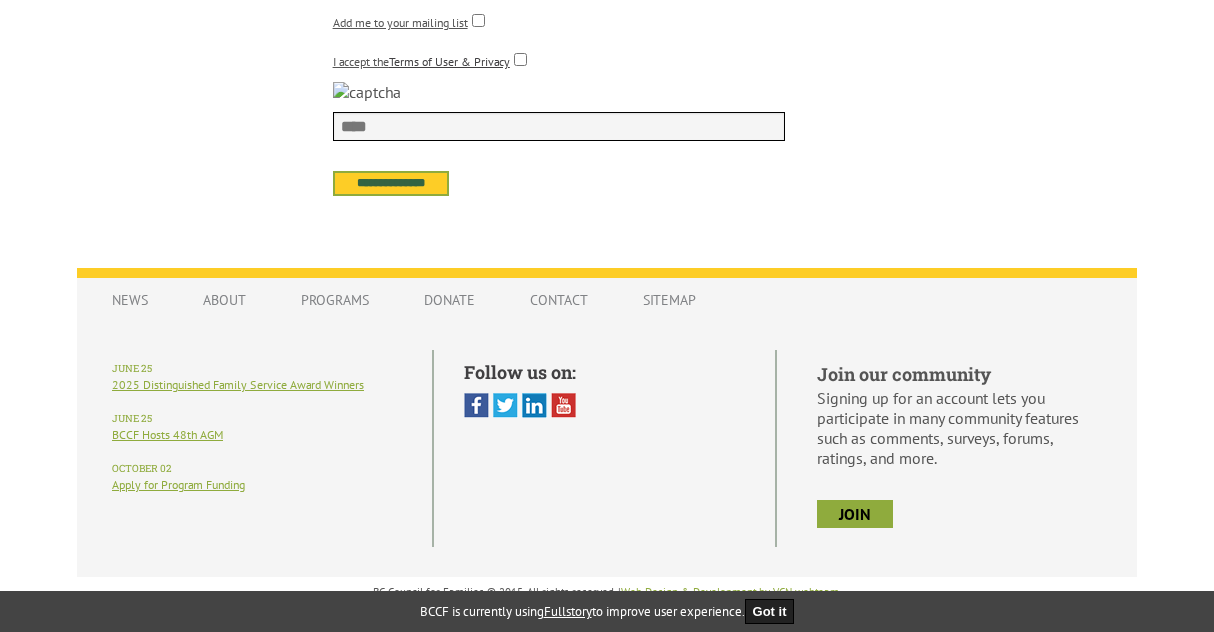 type on "****" 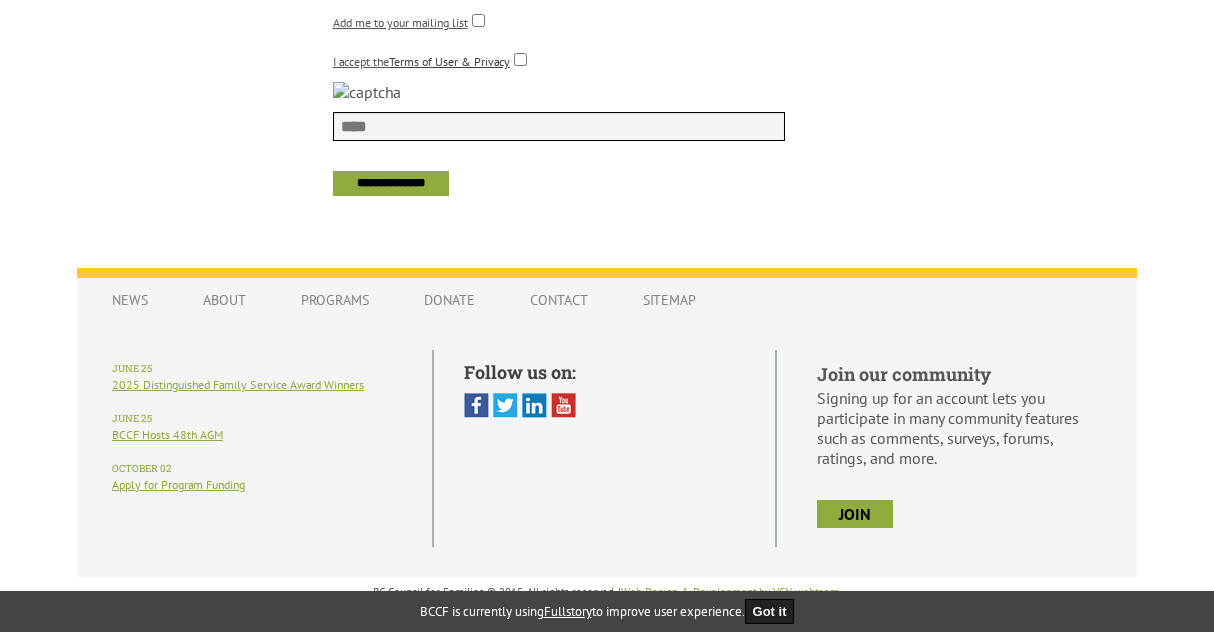 click on "I accept the  Terms of
User & Privacy" at bounding box center [559, 57] 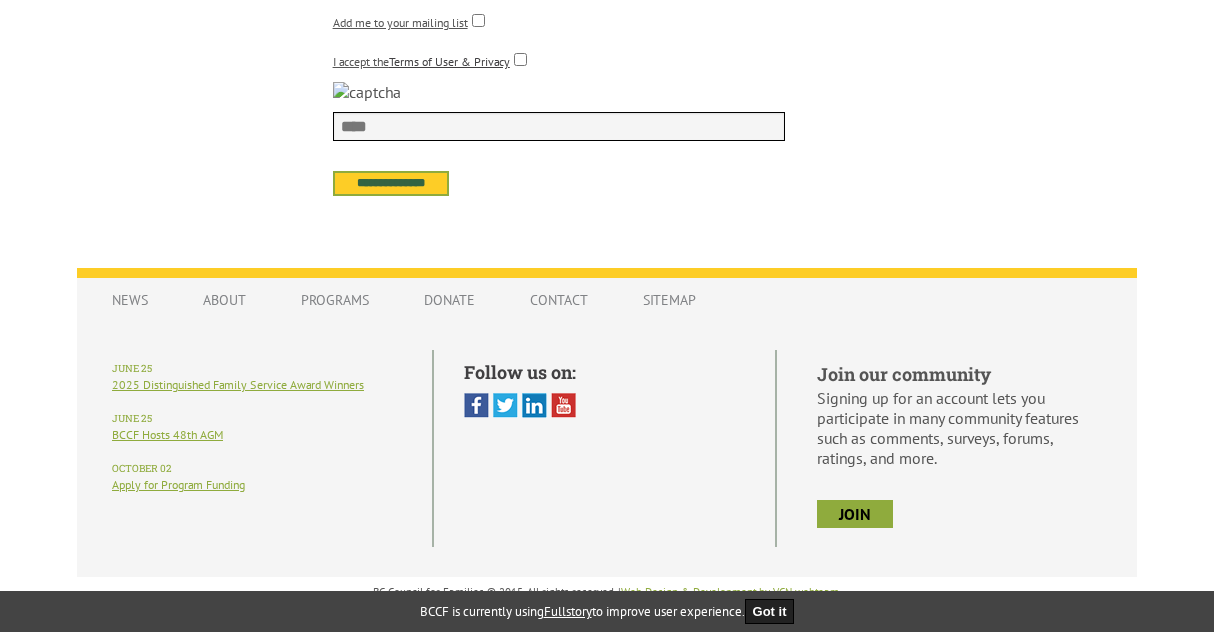 click on "**********" at bounding box center (391, 183) 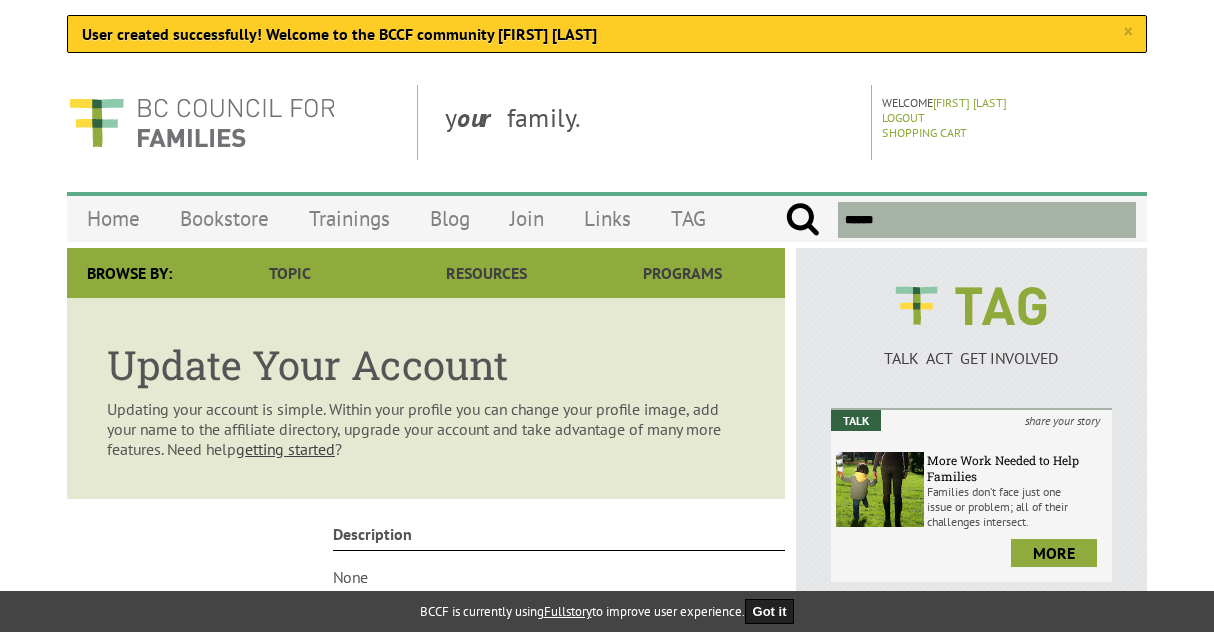 scroll, scrollTop: 0, scrollLeft: 0, axis: both 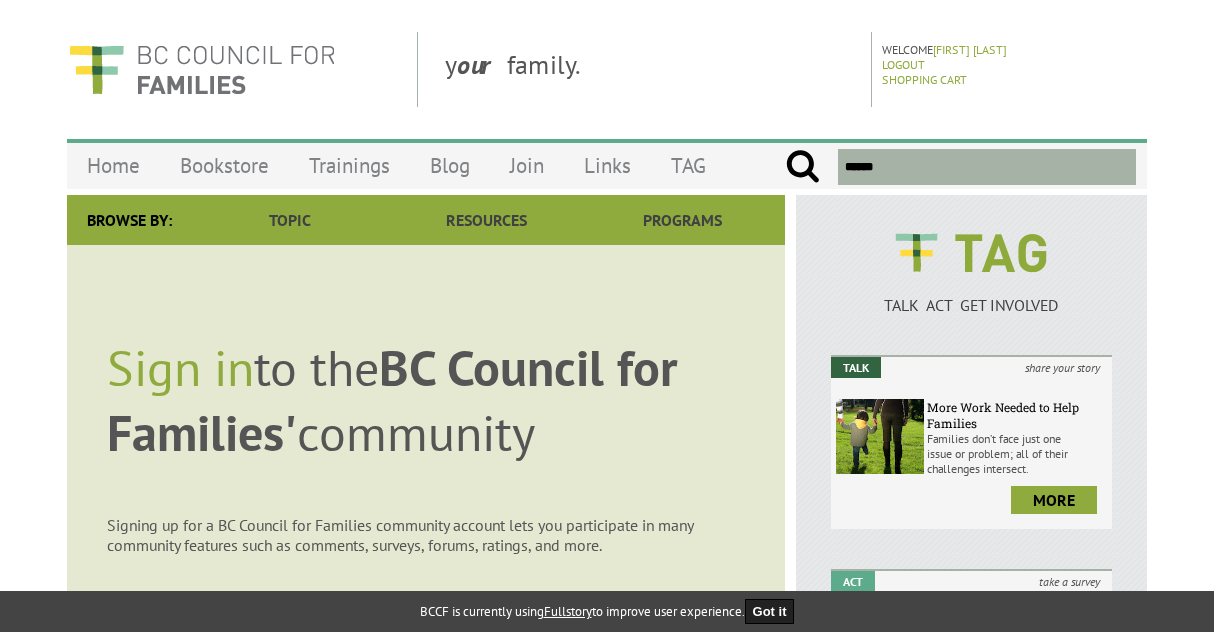 click at bounding box center (987, 167) 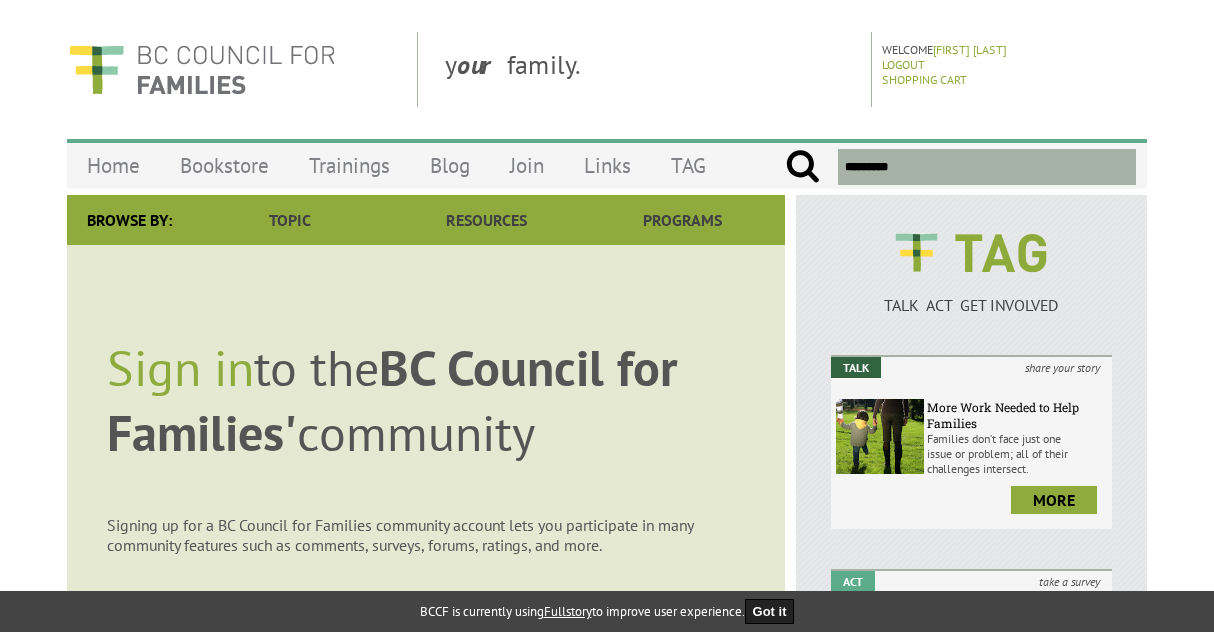 click at bounding box center [802, 167] 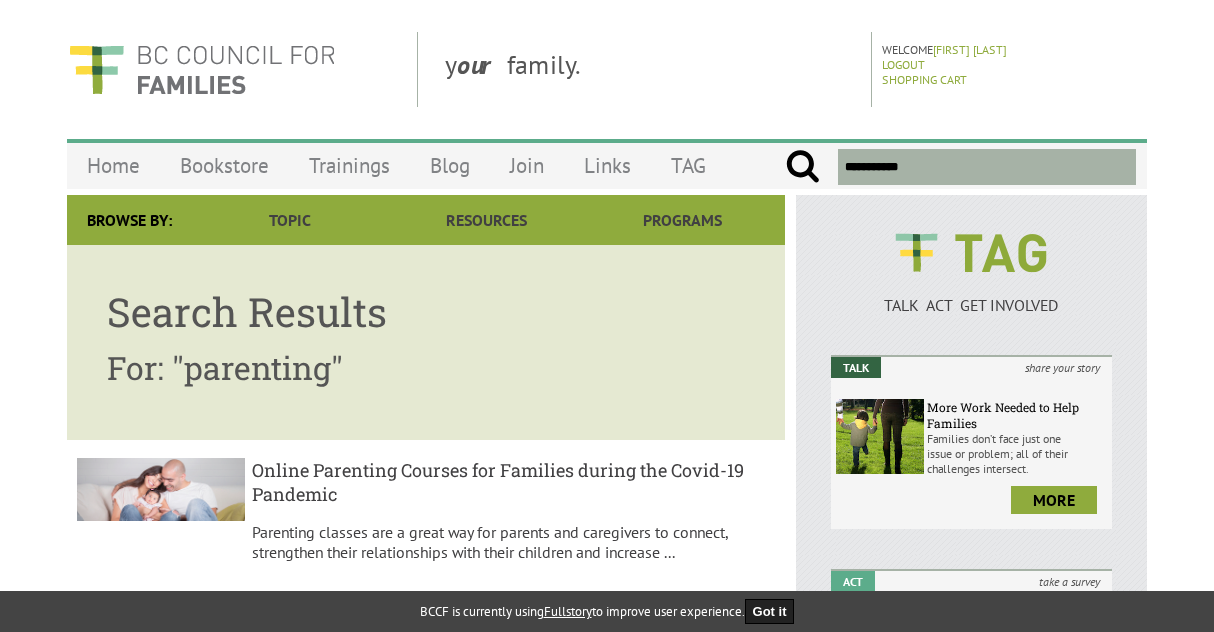 scroll, scrollTop: 0, scrollLeft: 0, axis: both 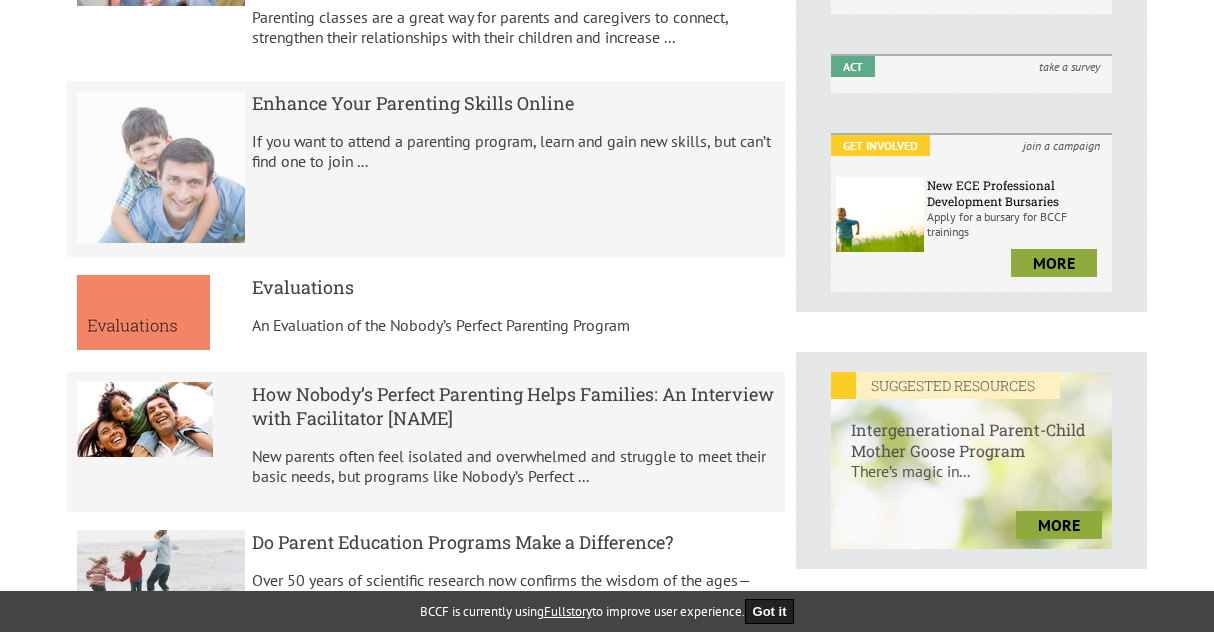 click on "Enhance Your Parenting Skills Online
If you want to attend a parenting program, learn and gain new skills, but can’t find one to join ..." at bounding box center (514, 139) 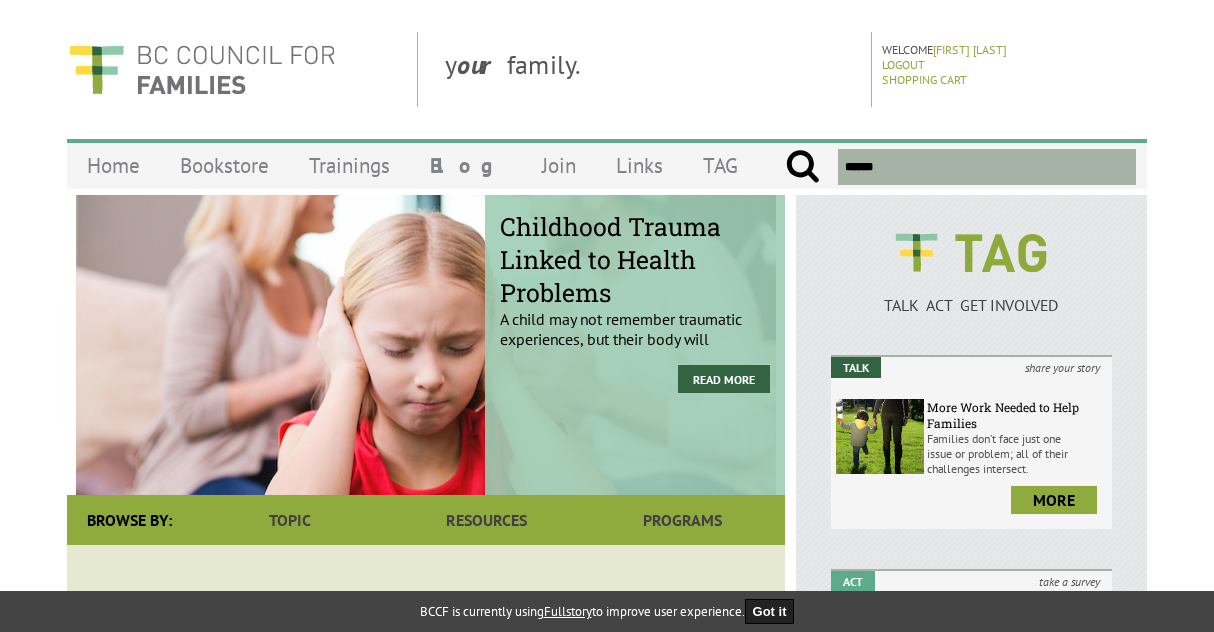 scroll, scrollTop: 0, scrollLeft: 0, axis: both 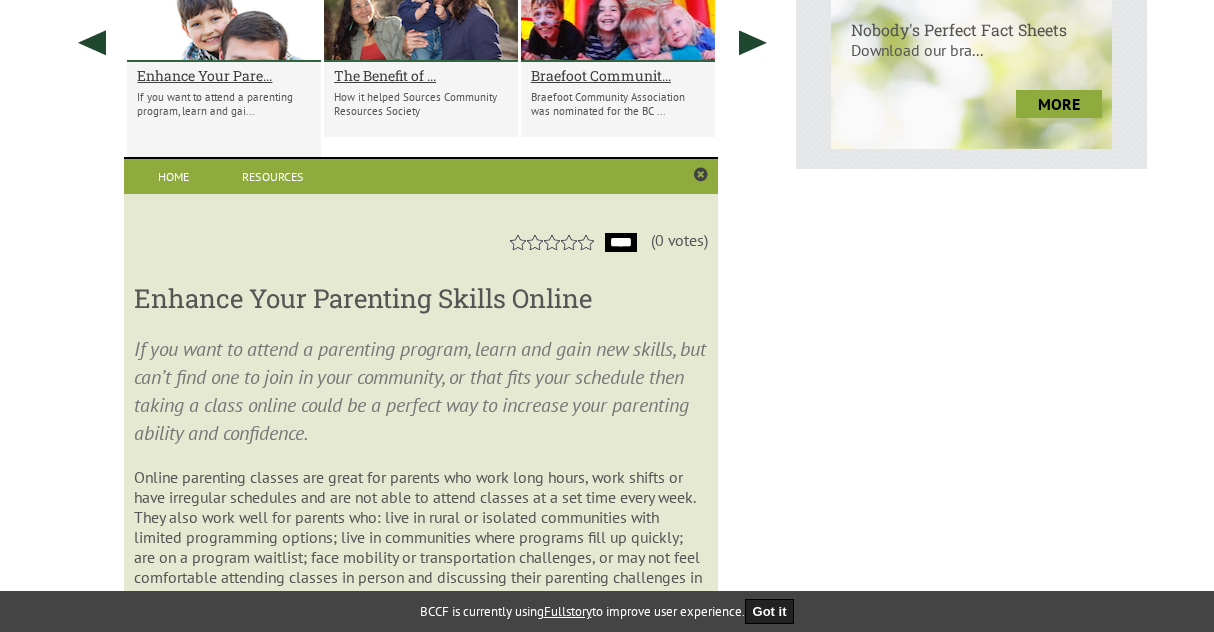 click on "Enhance Your Parenting Skills Online" at bounding box center [420, 298] 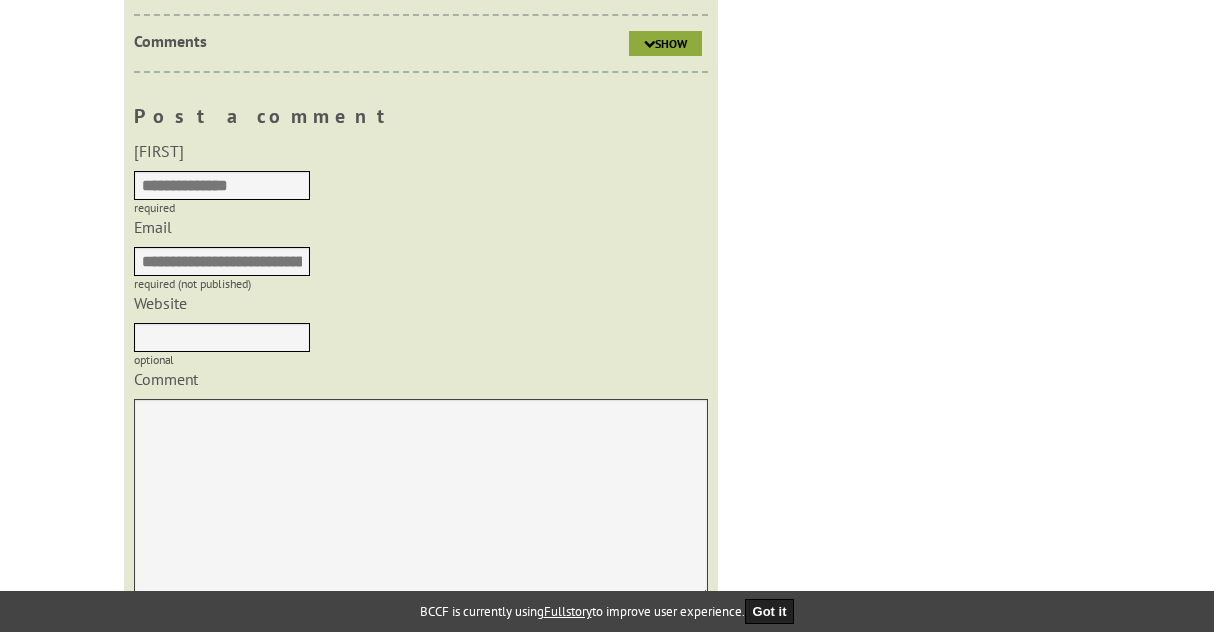 scroll, scrollTop: 2441, scrollLeft: 0, axis: vertical 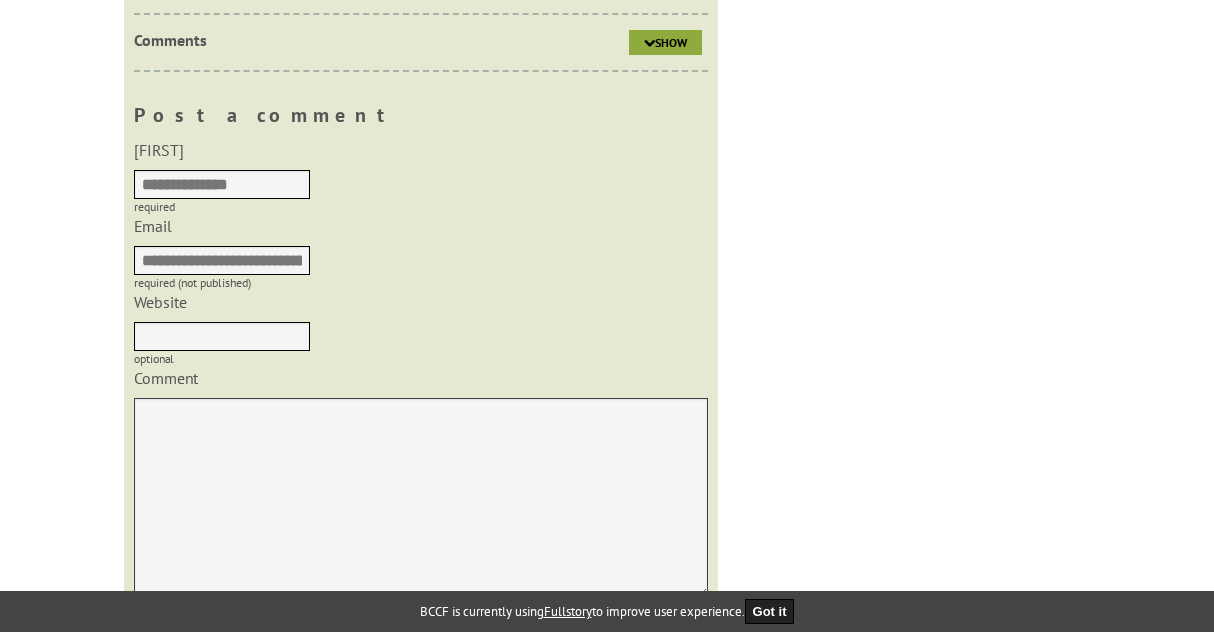 click on "Parenting Skills: 0-7" at bounding box center [217, -409] 